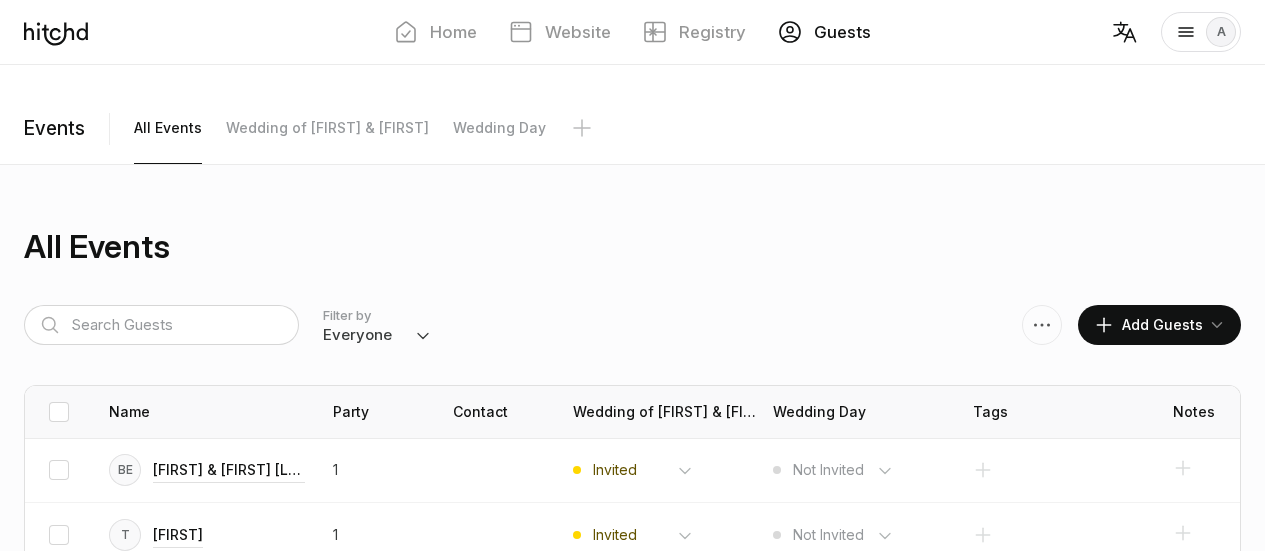 scroll, scrollTop: 0, scrollLeft: 0, axis: both 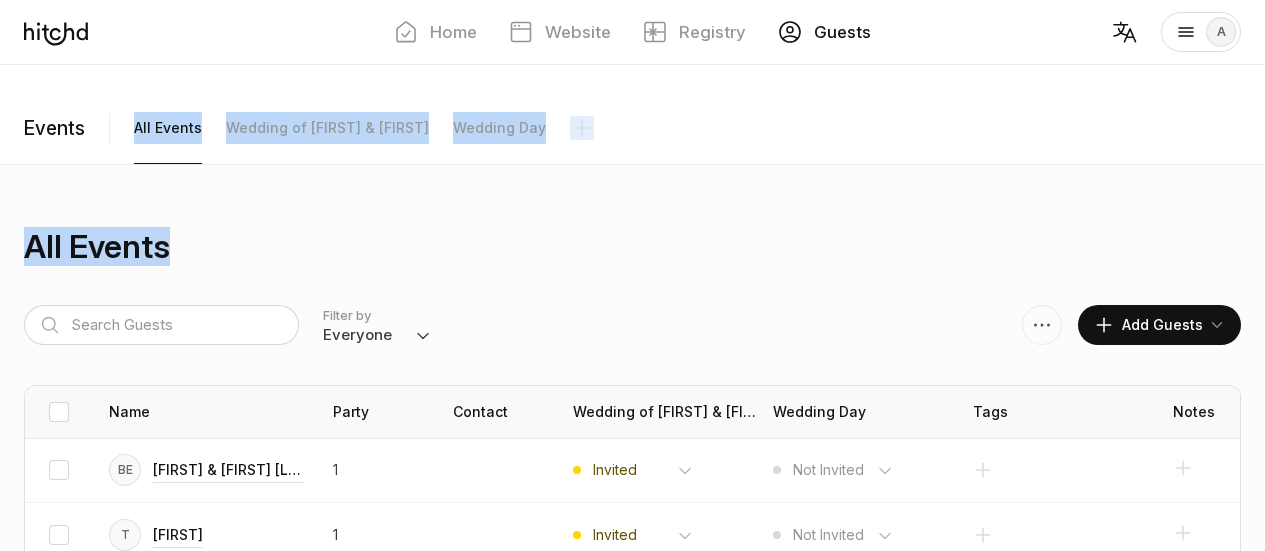 drag, startPoint x: 156, startPoint y: 68, endPoint x: 260, endPoint y: 167, distance: 143.58621 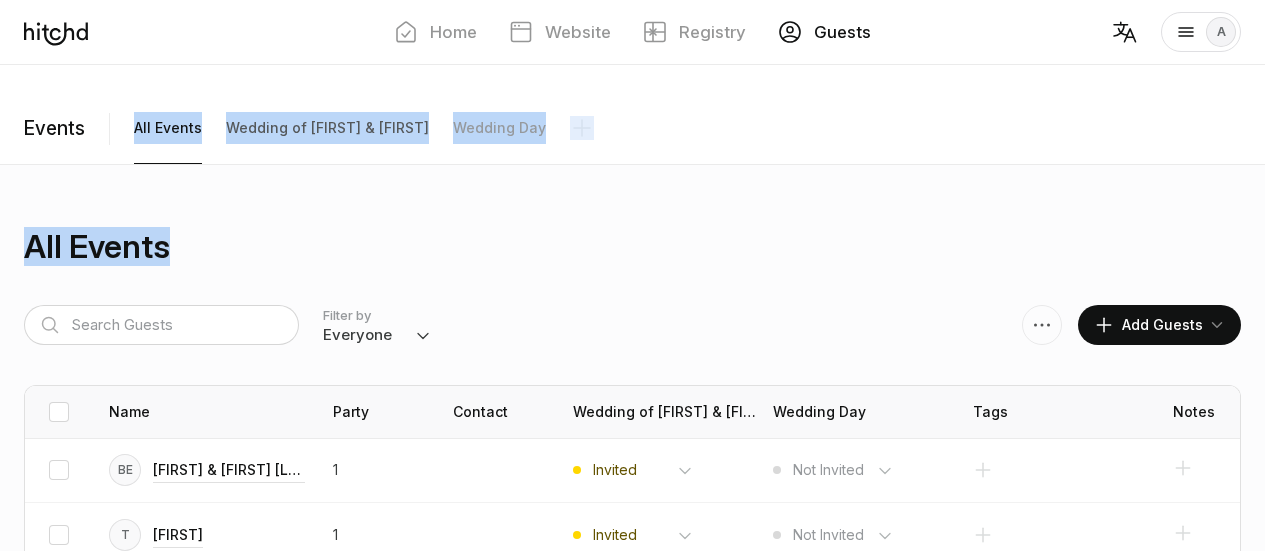 click on "Wedding of [FIRST] & [FIRST]" at bounding box center (168, 128) 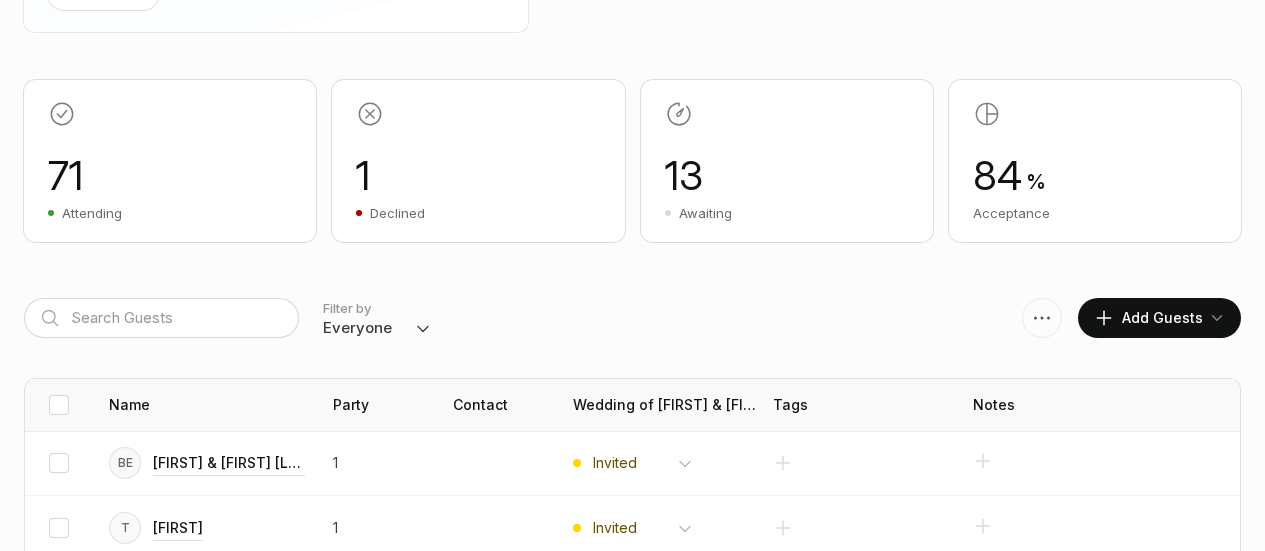 scroll, scrollTop: 0, scrollLeft: 0, axis: both 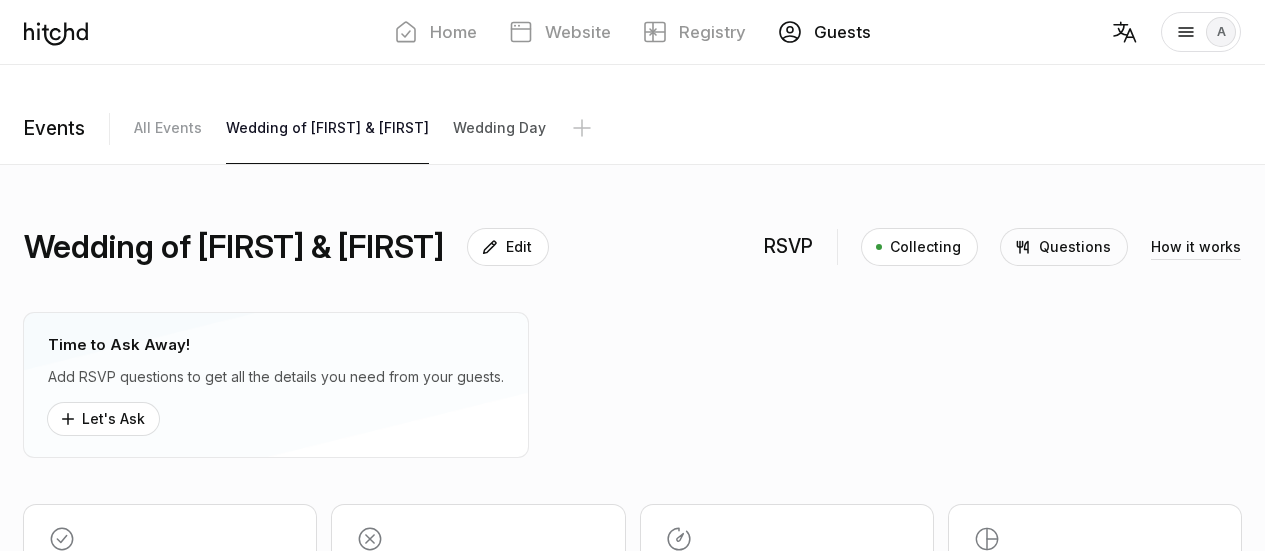 click on "Wedding Day" at bounding box center [168, 128] 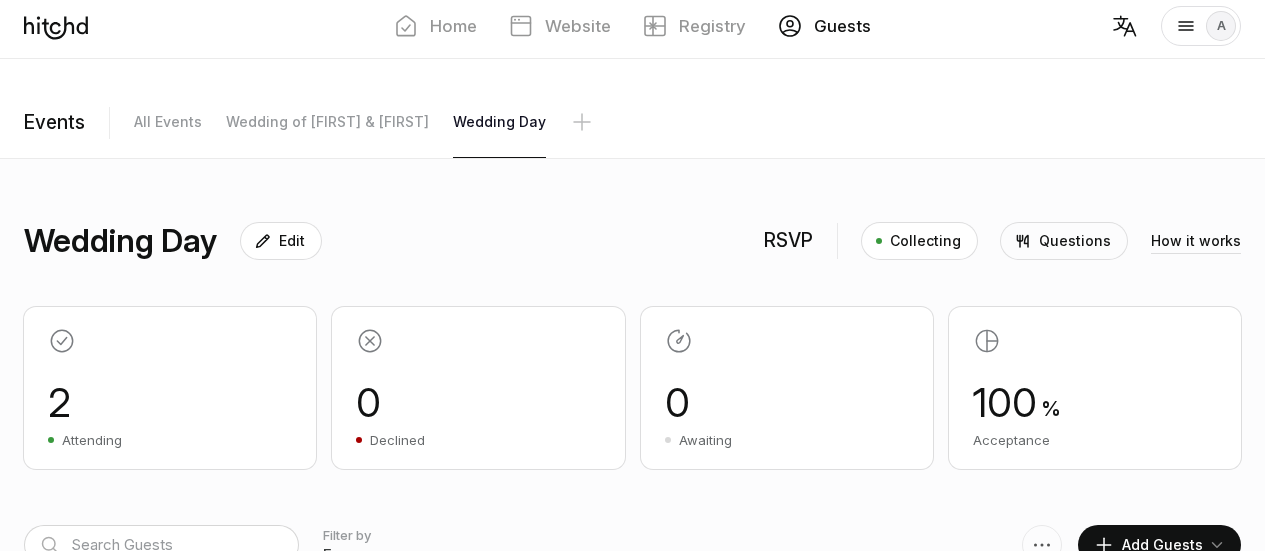 scroll, scrollTop: 0, scrollLeft: 0, axis: both 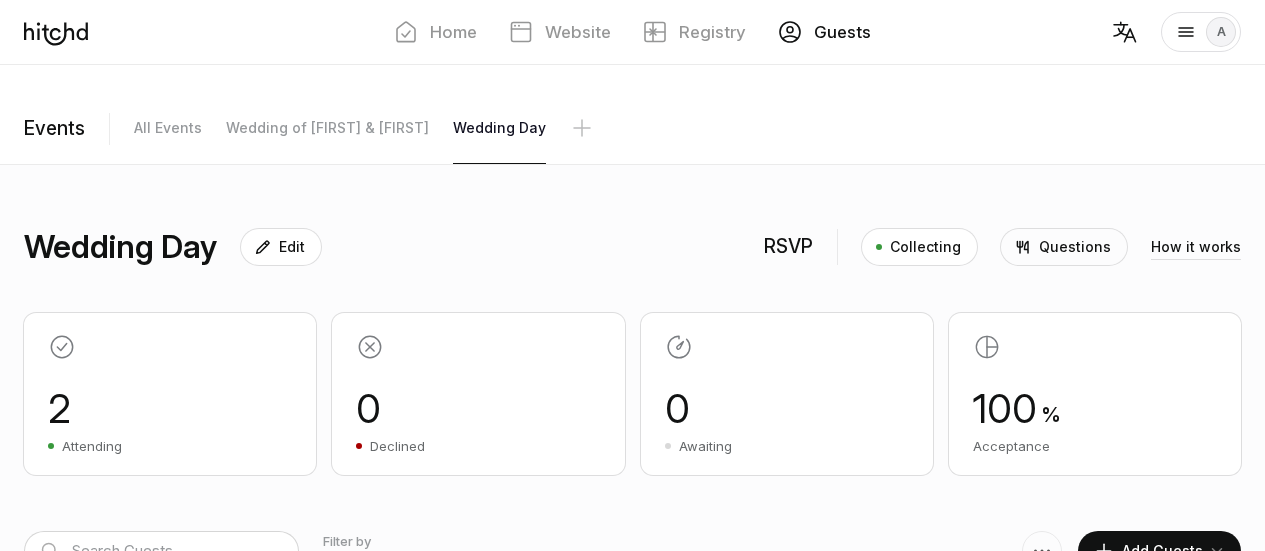 click on "Guests" at bounding box center [842, 32] 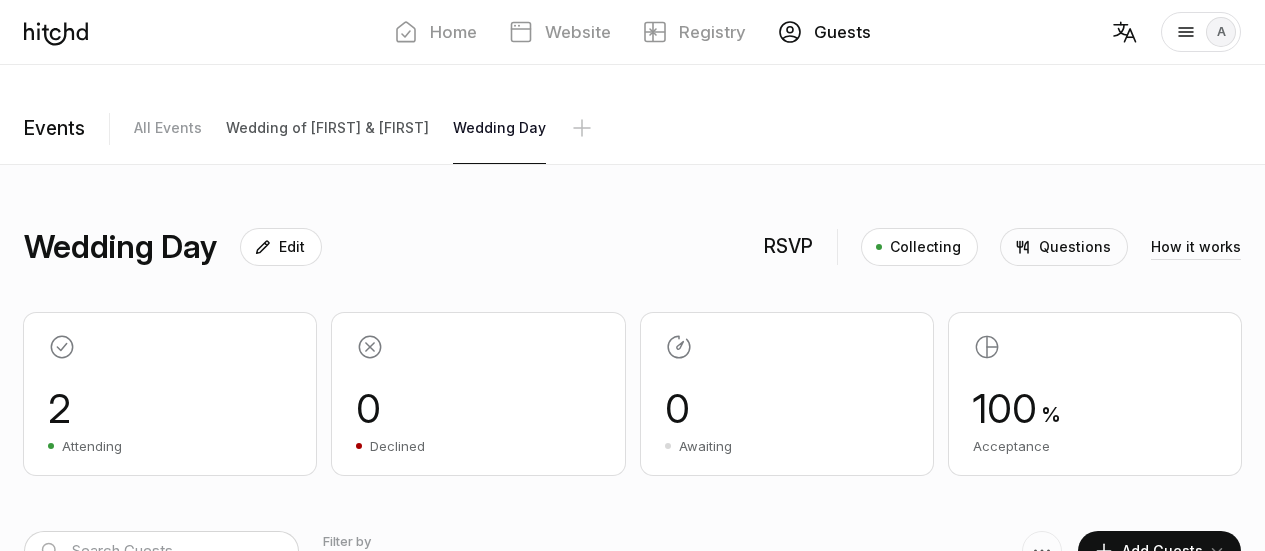 click on "Wedding of [FIRST] & [FIRST]" at bounding box center [168, 128] 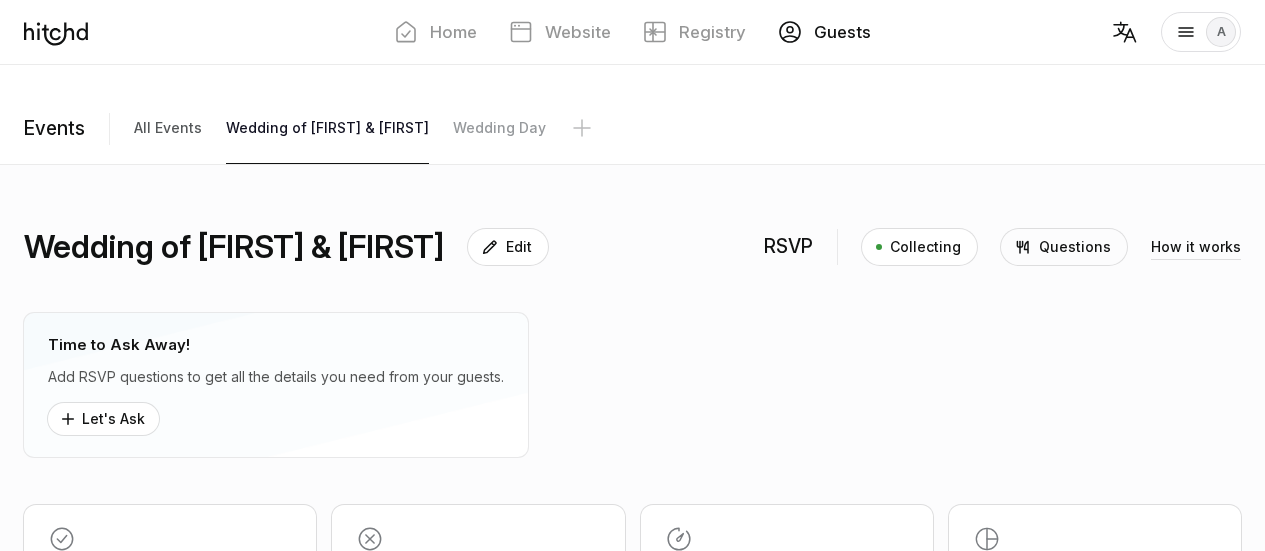 click on "All Events" at bounding box center (168, 128) 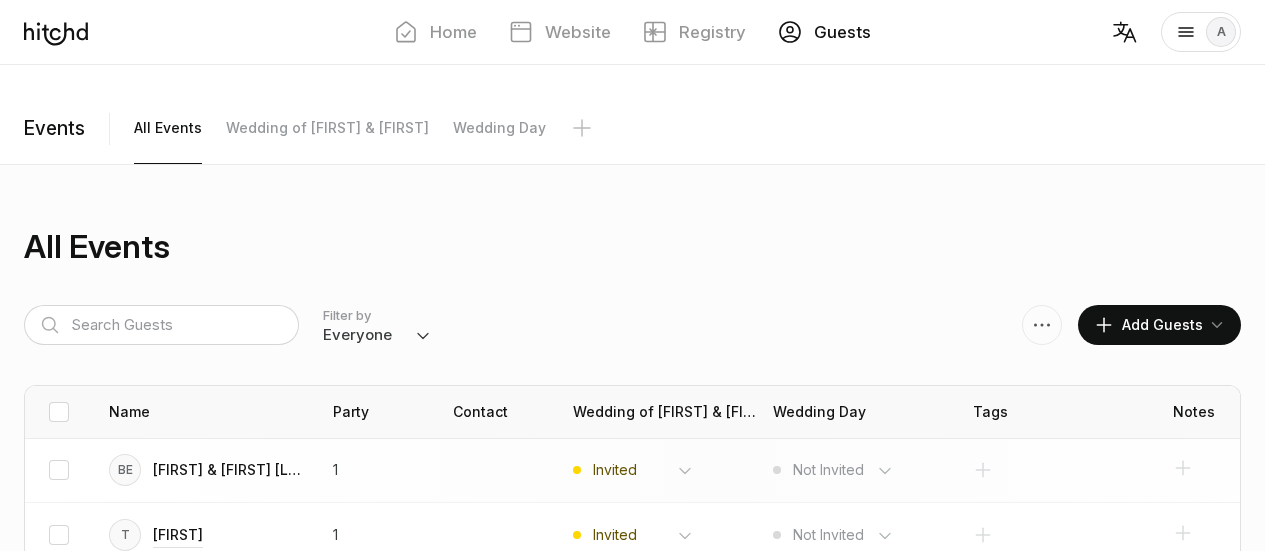 click on "[FIRST] & [FIRST] [LAST]" at bounding box center [229, 470] 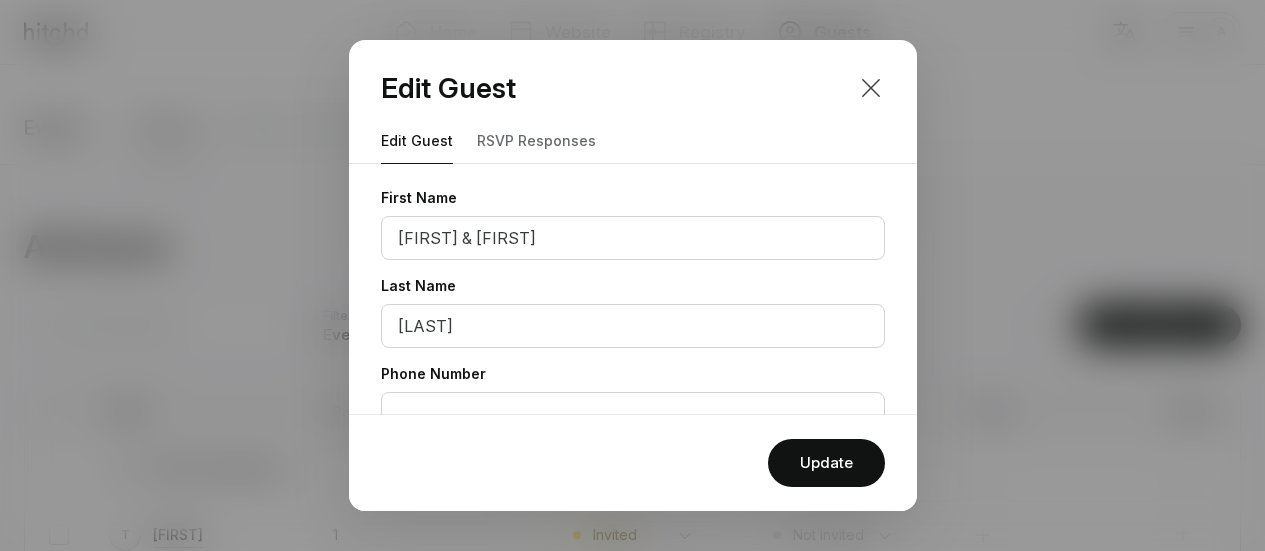 click at bounding box center [871, 88] 